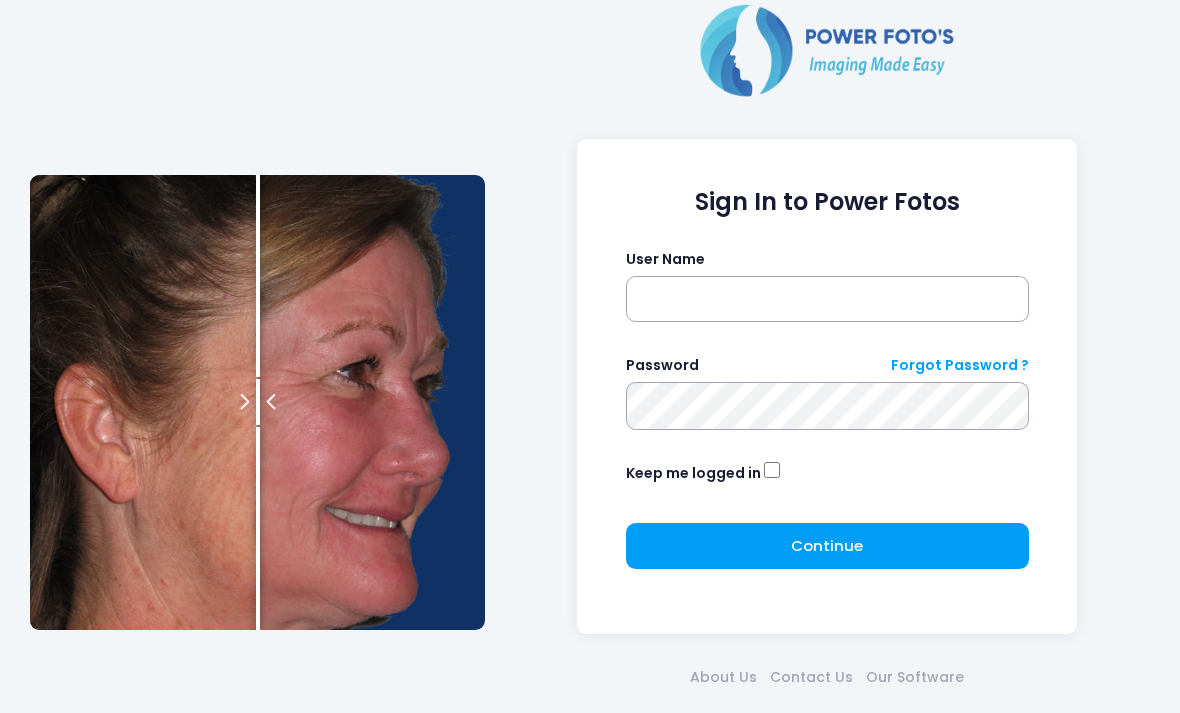 scroll, scrollTop: 87, scrollLeft: 0, axis: vertical 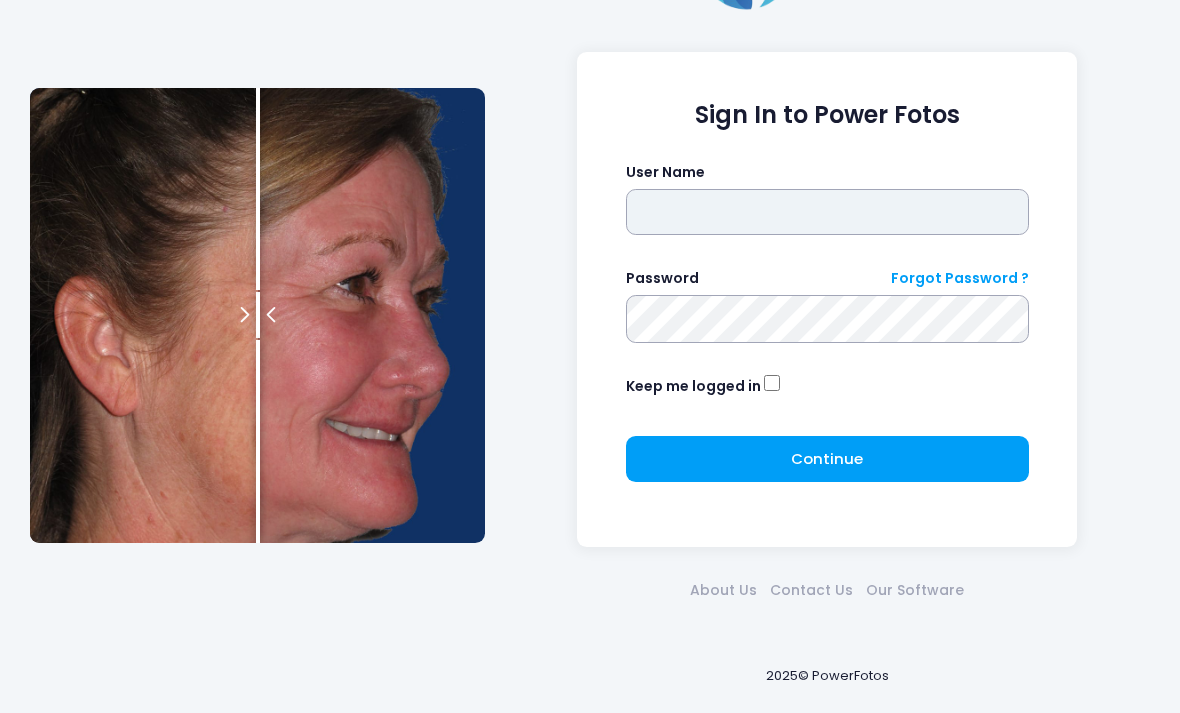 click at bounding box center (827, 212) 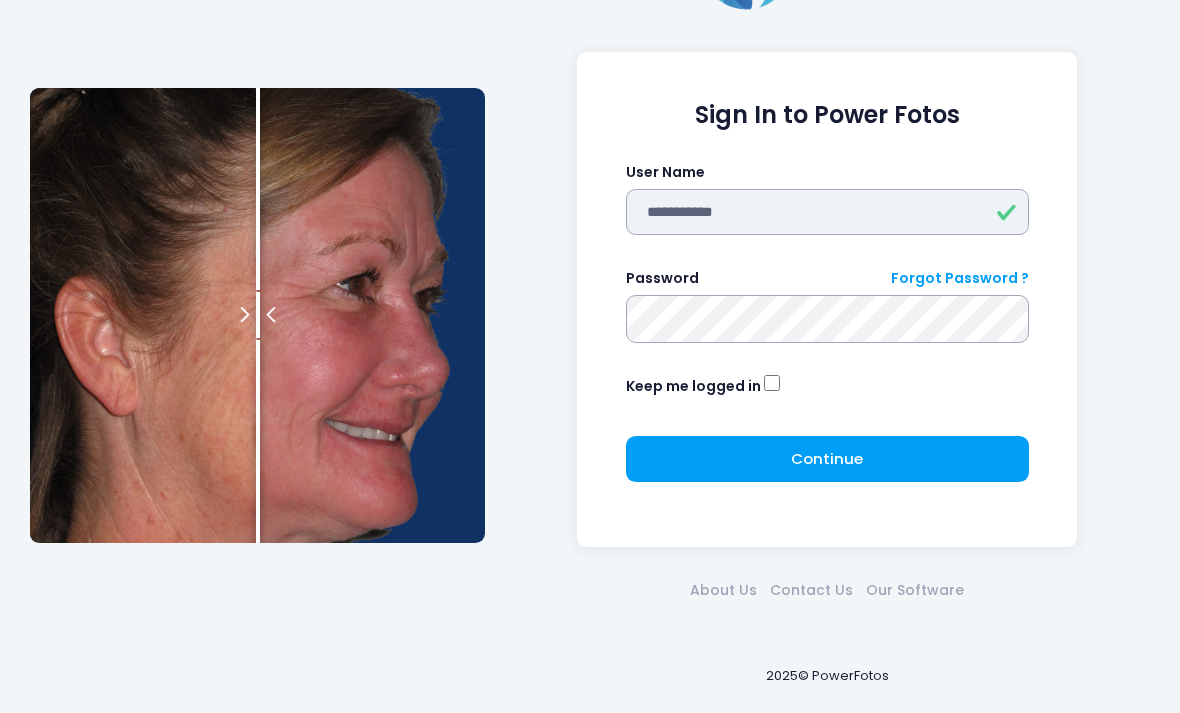 type on "**********" 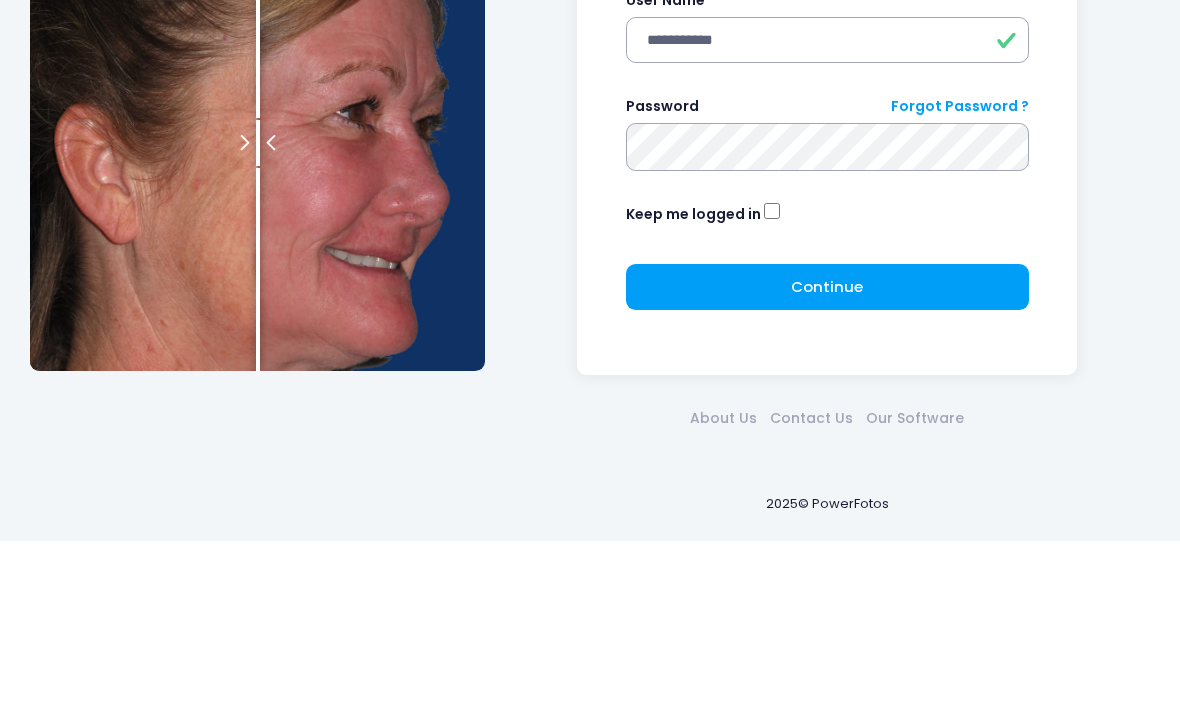 click on "Continue" at bounding box center [827, 458] 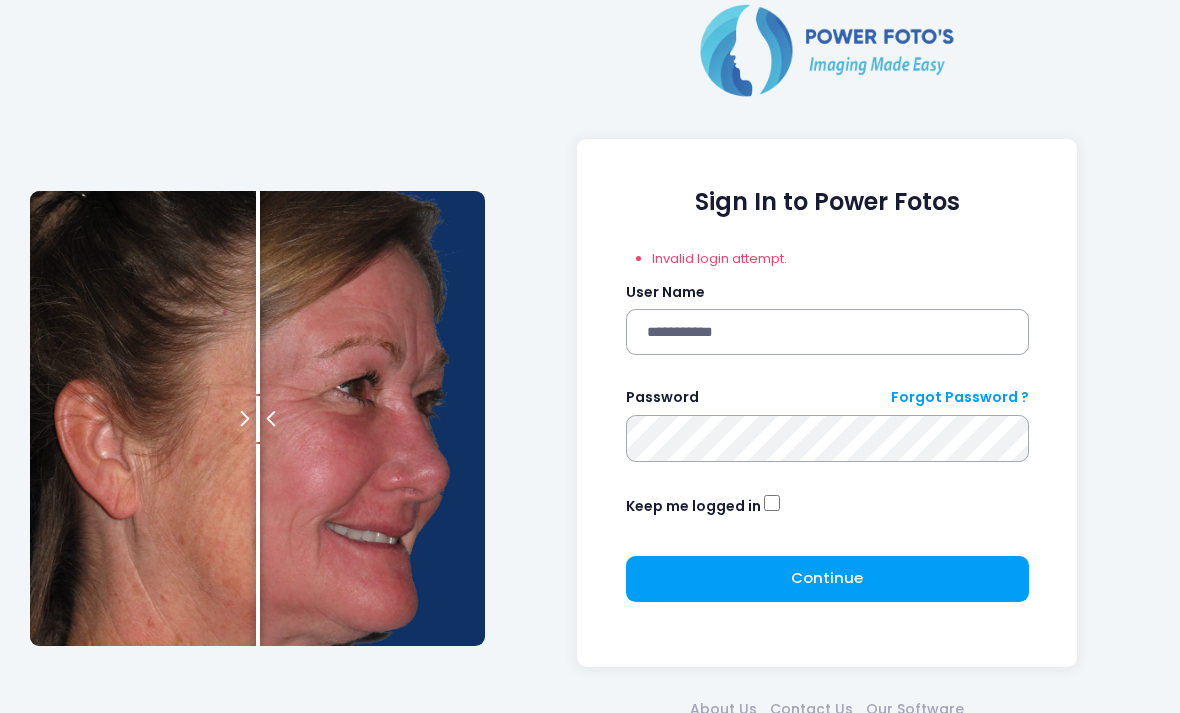 scroll, scrollTop: 0, scrollLeft: 0, axis: both 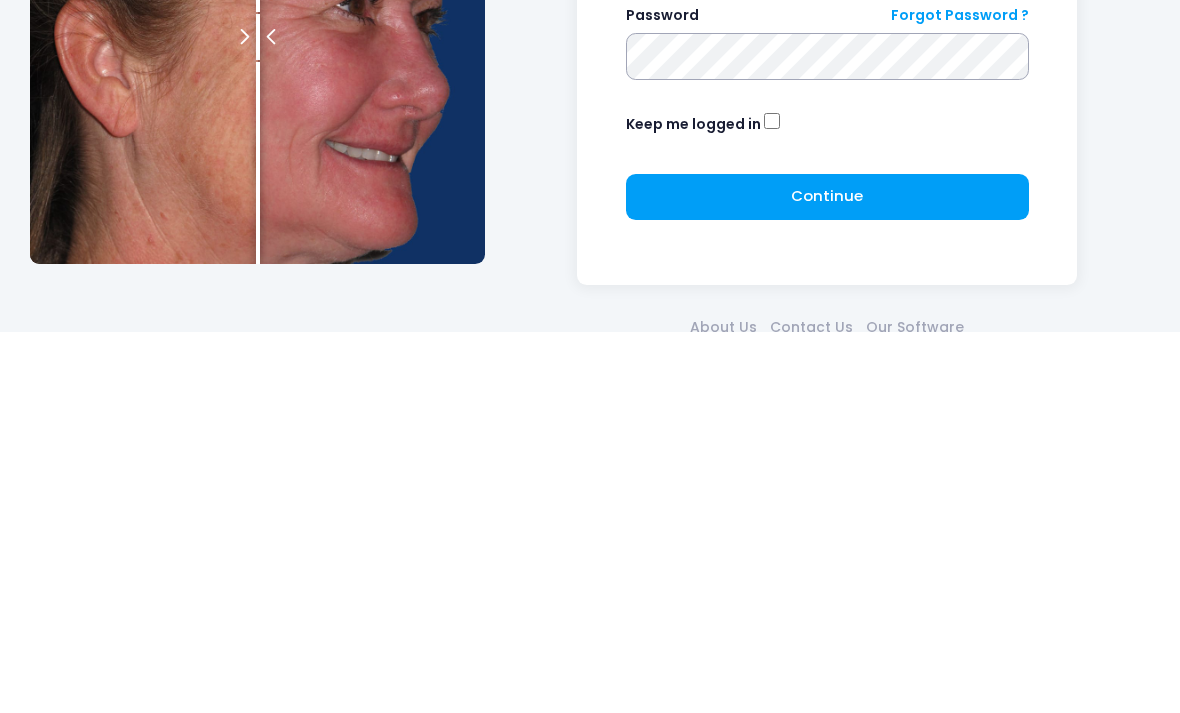 click on "Continue" at bounding box center (827, 577) 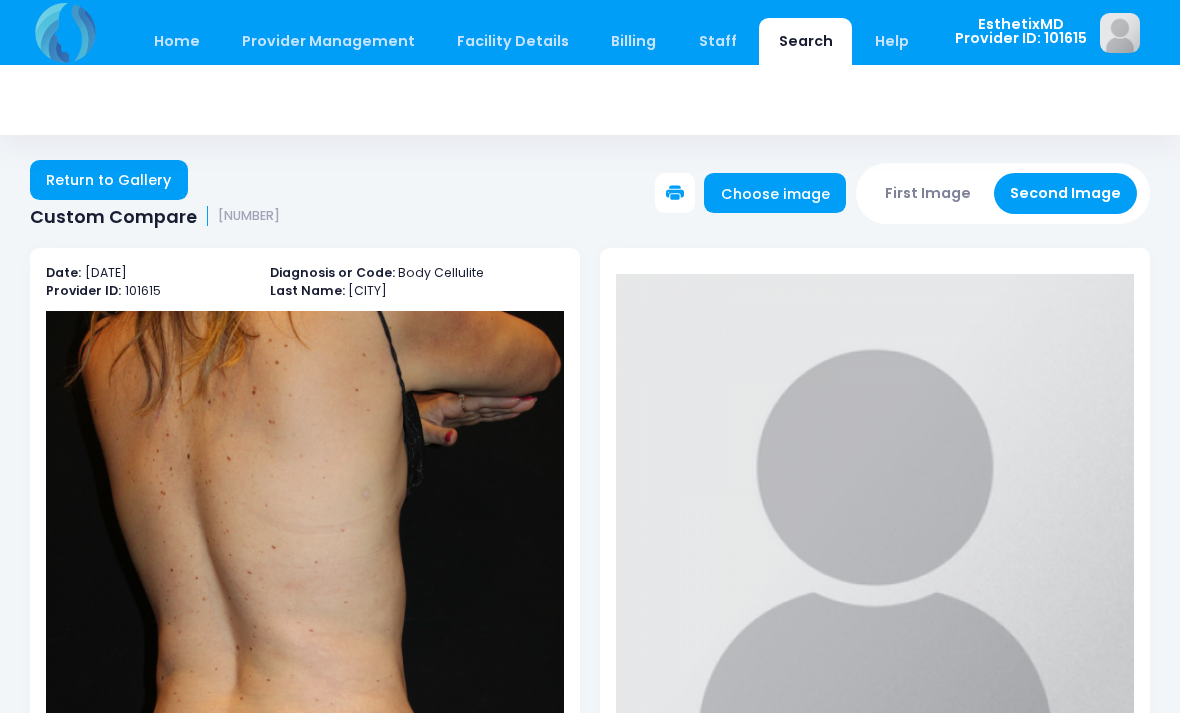 scroll, scrollTop: 0, scrollLeft: 0, axis: both 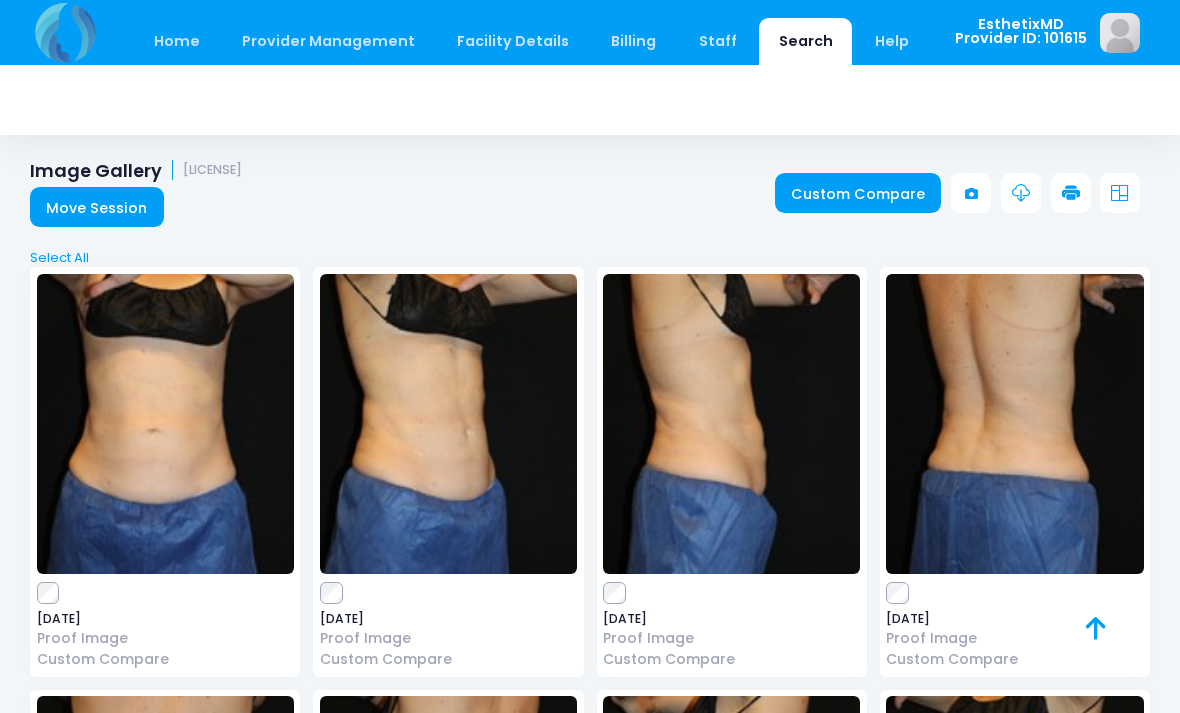 click on "Home" at bounding box center (176, 41) 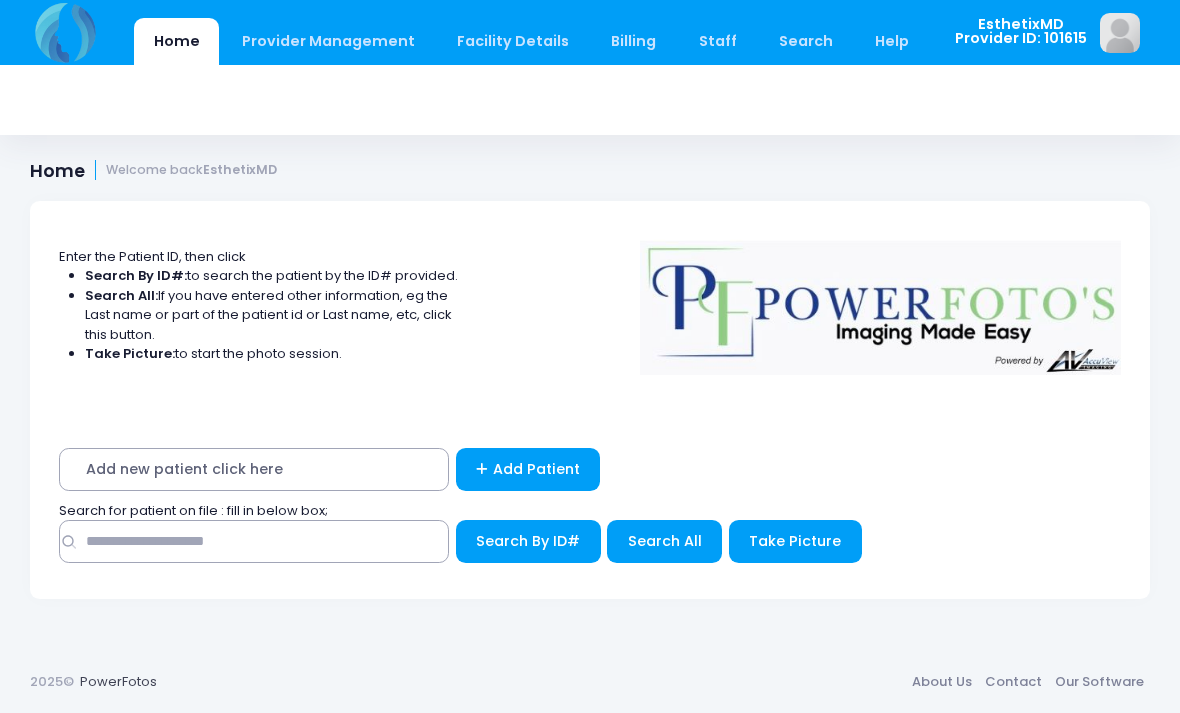 scroll, scrollTop: 0, scrollLeft: 0, axis: both 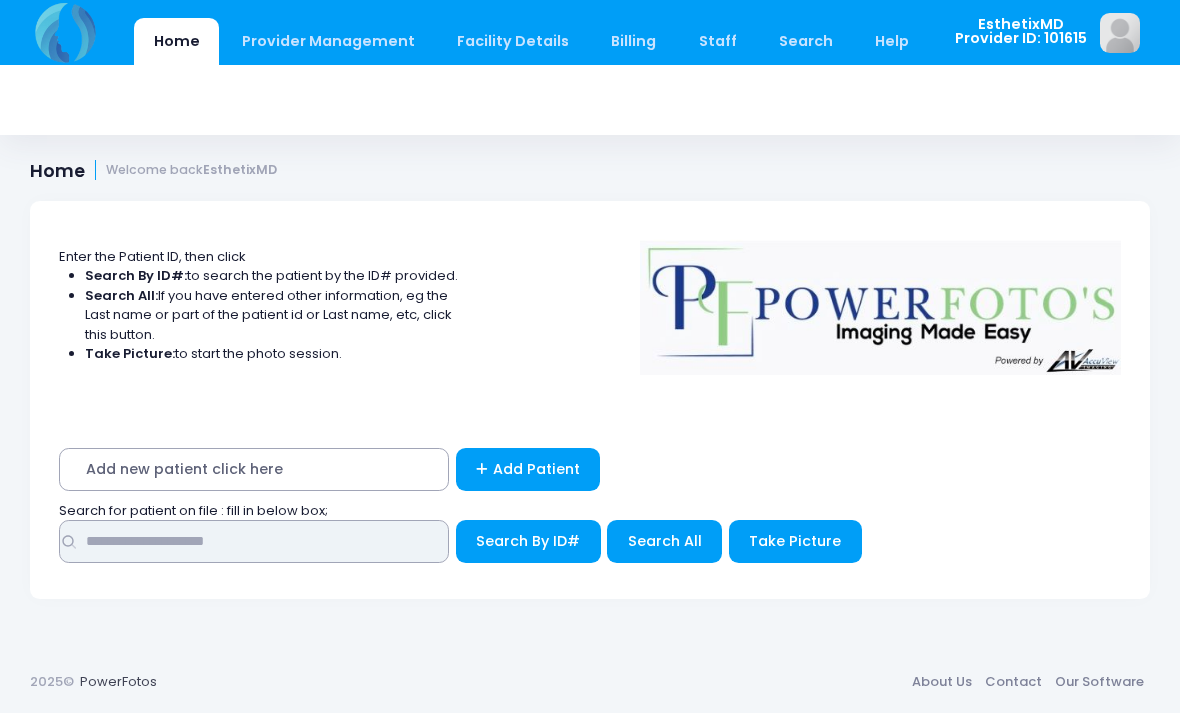 click at bounding box center (254, 541) 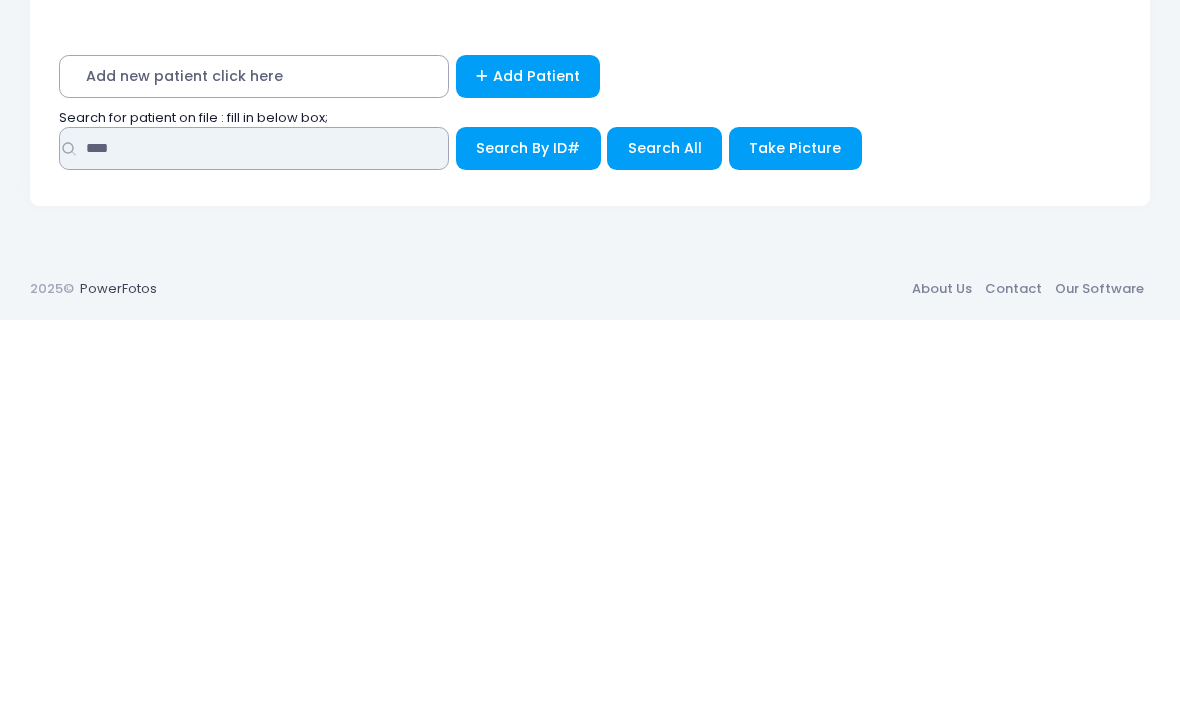 type on "****" 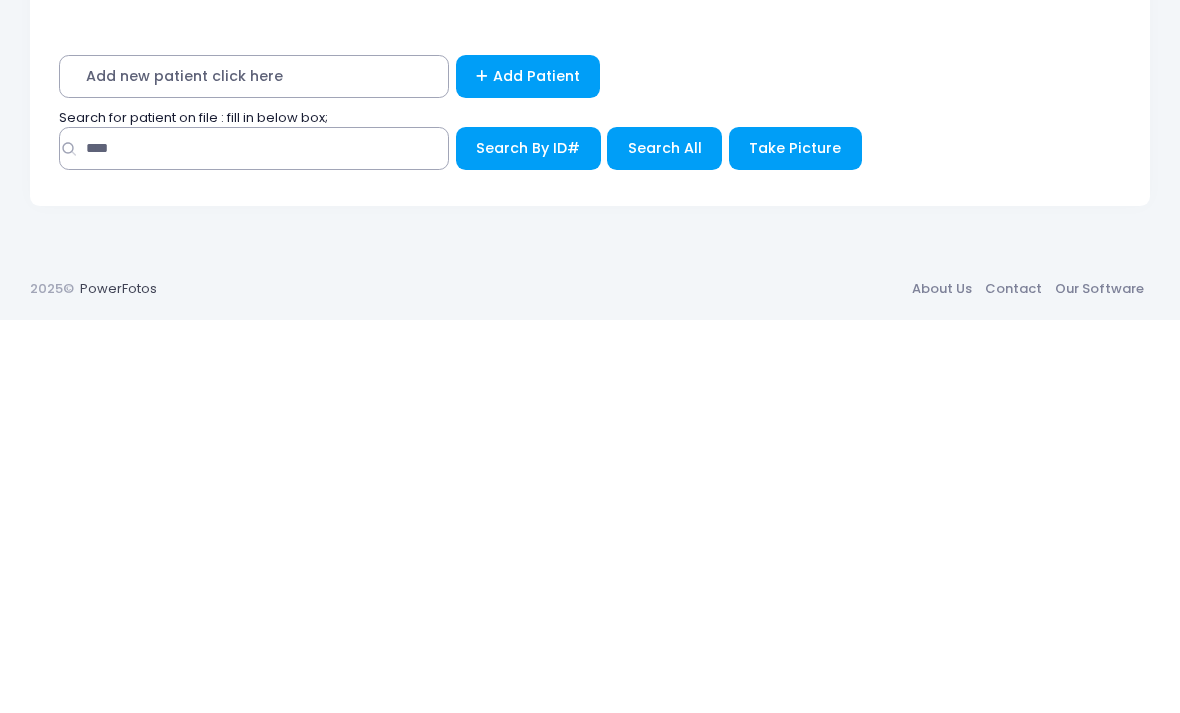 click on "Search All" at bounding box center [665, 541] 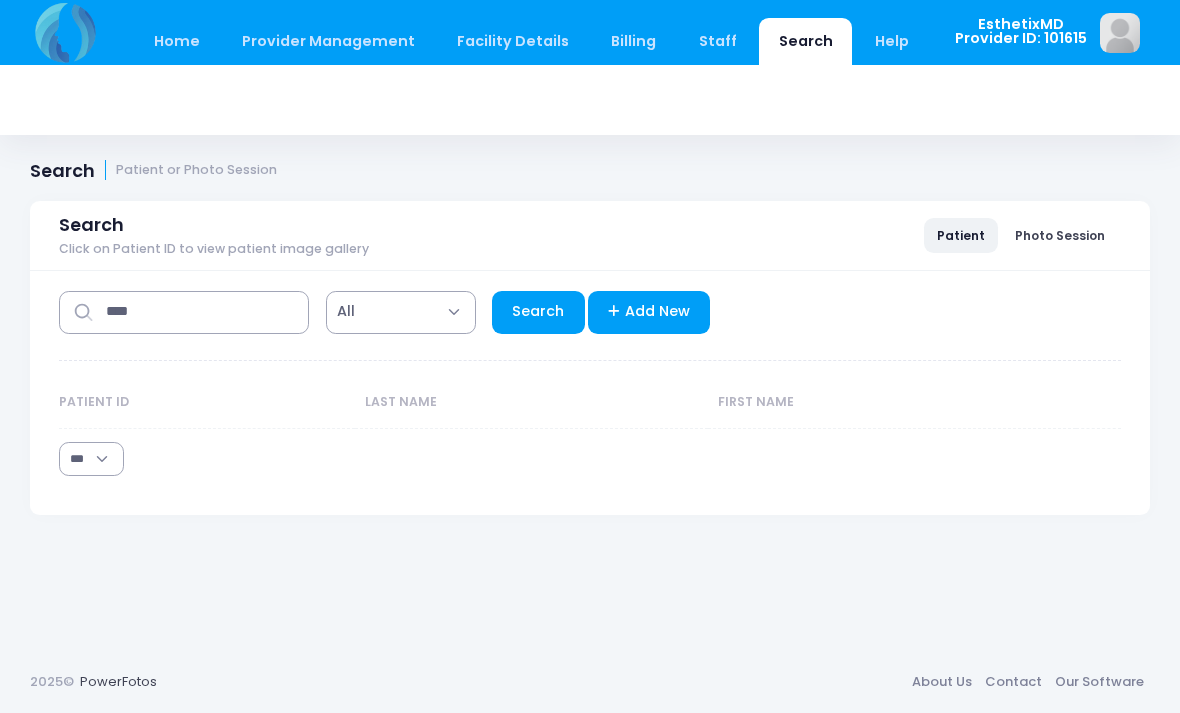 select on "***" 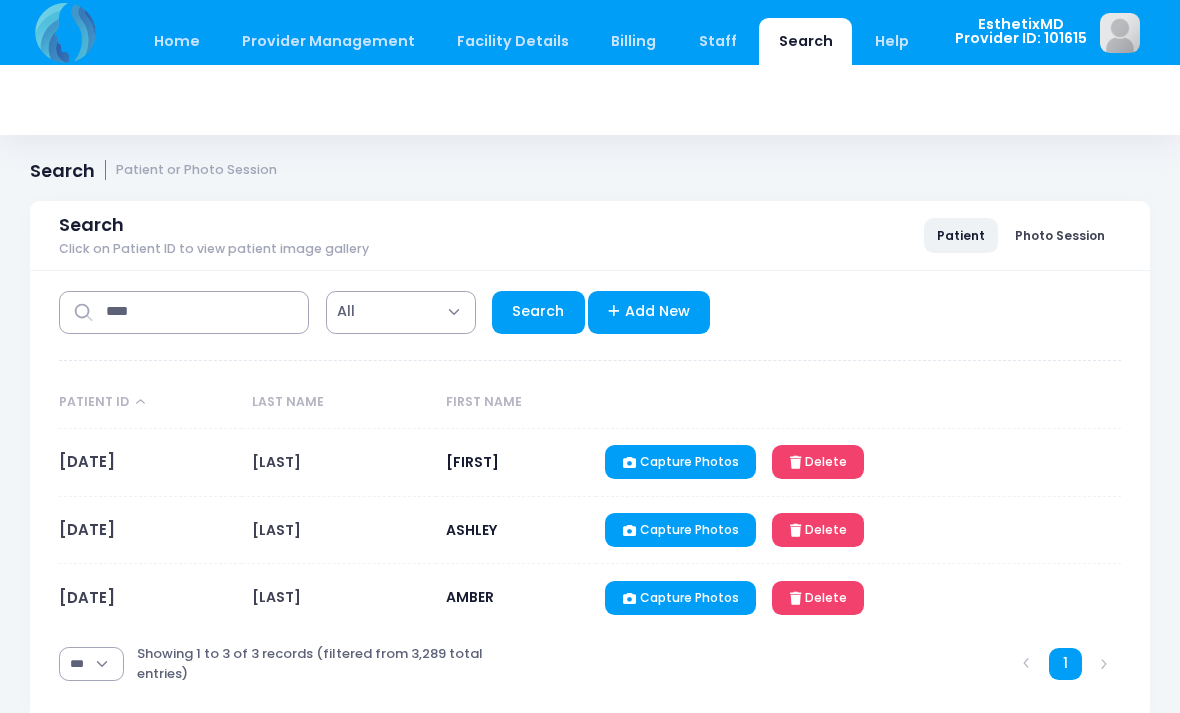 click on "[PASSPORT]" at bounding box center [87, 461] 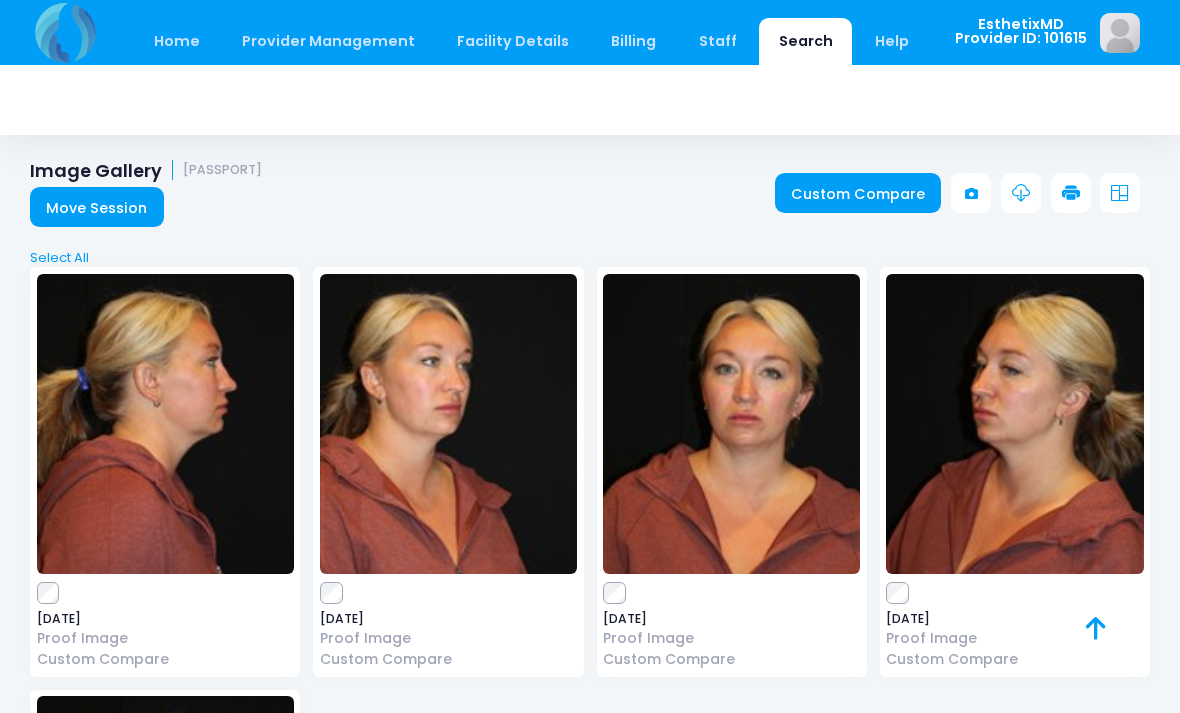scroll, scrollTop: 0, scrollLeft: 0, axis: both 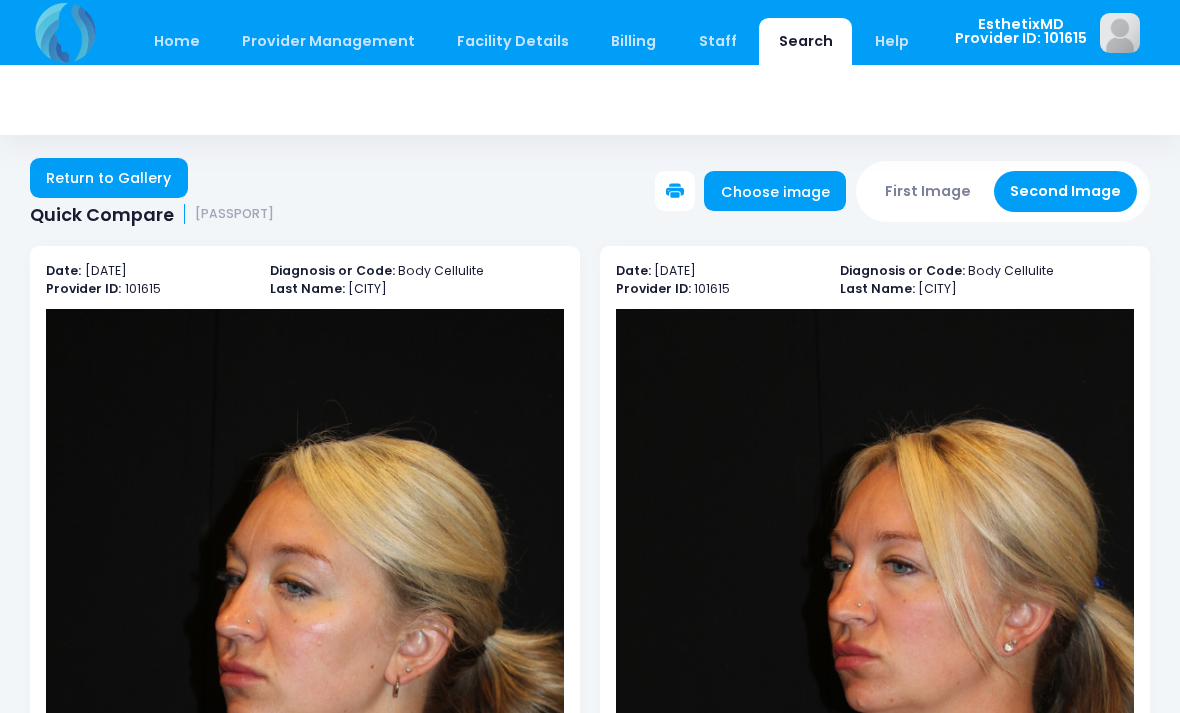 click on "Return to Gallery" at bounding box center [109, 178] 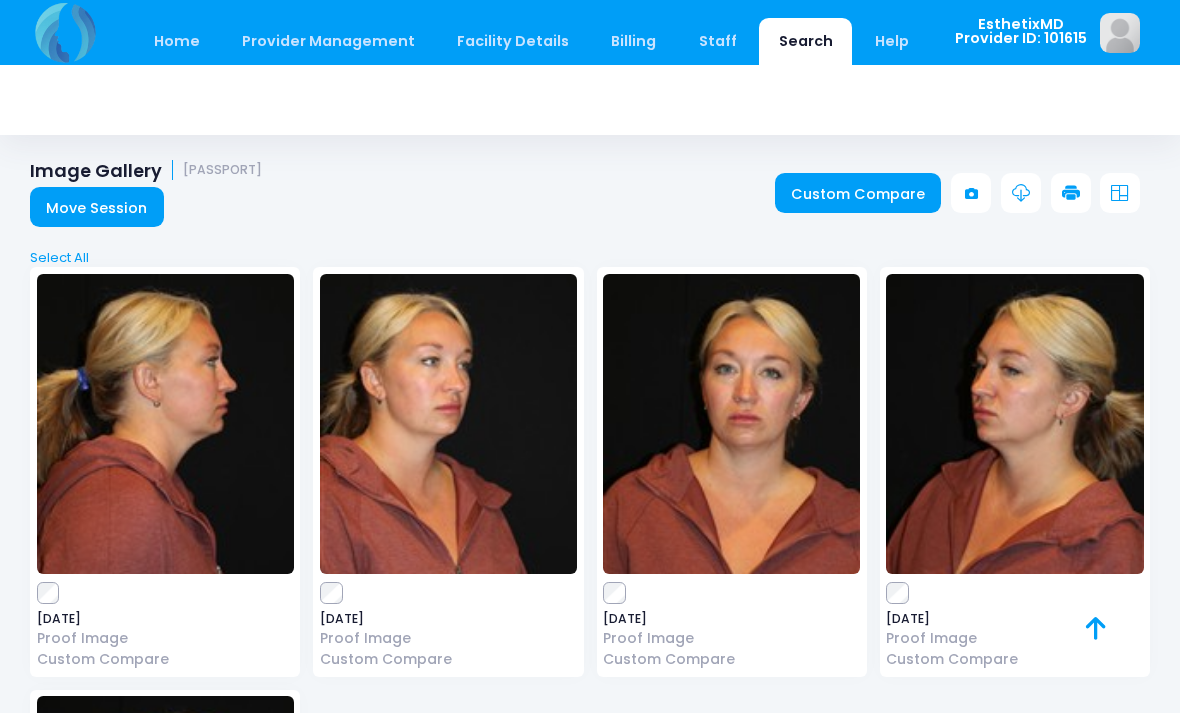 scroll, scrollTop: 0, scrollLeft: 0, axis: both 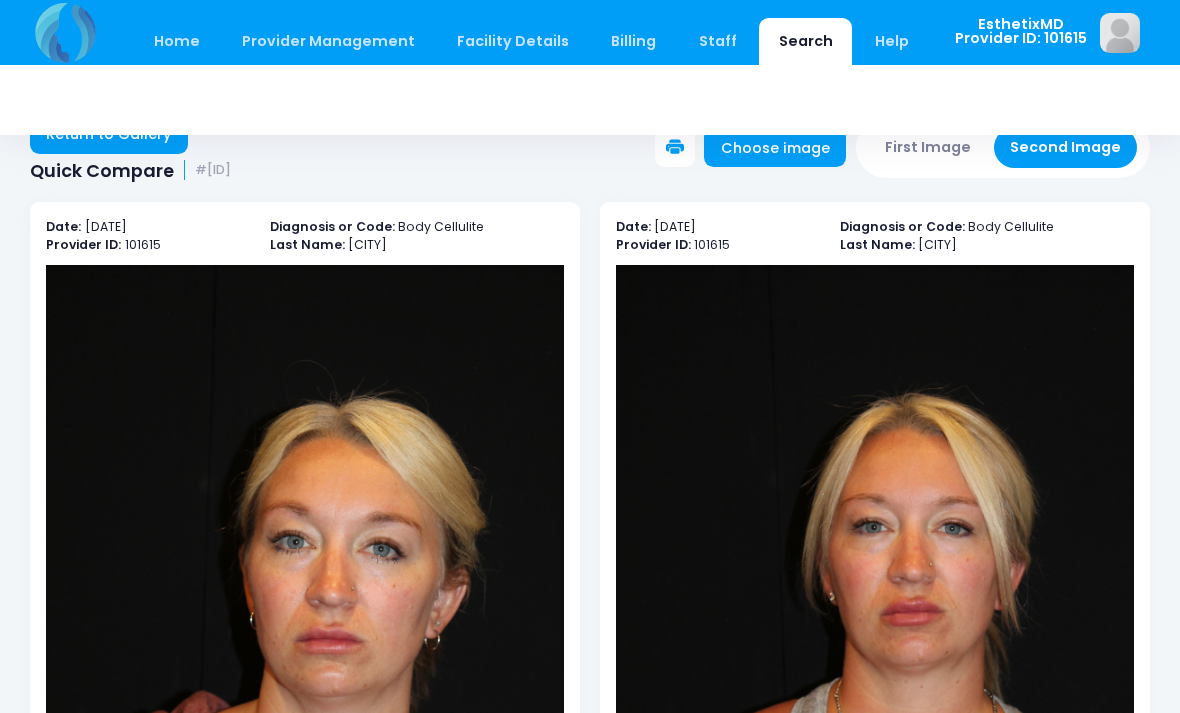 click on "Return to Gallery" at bounding box center [109, 134] 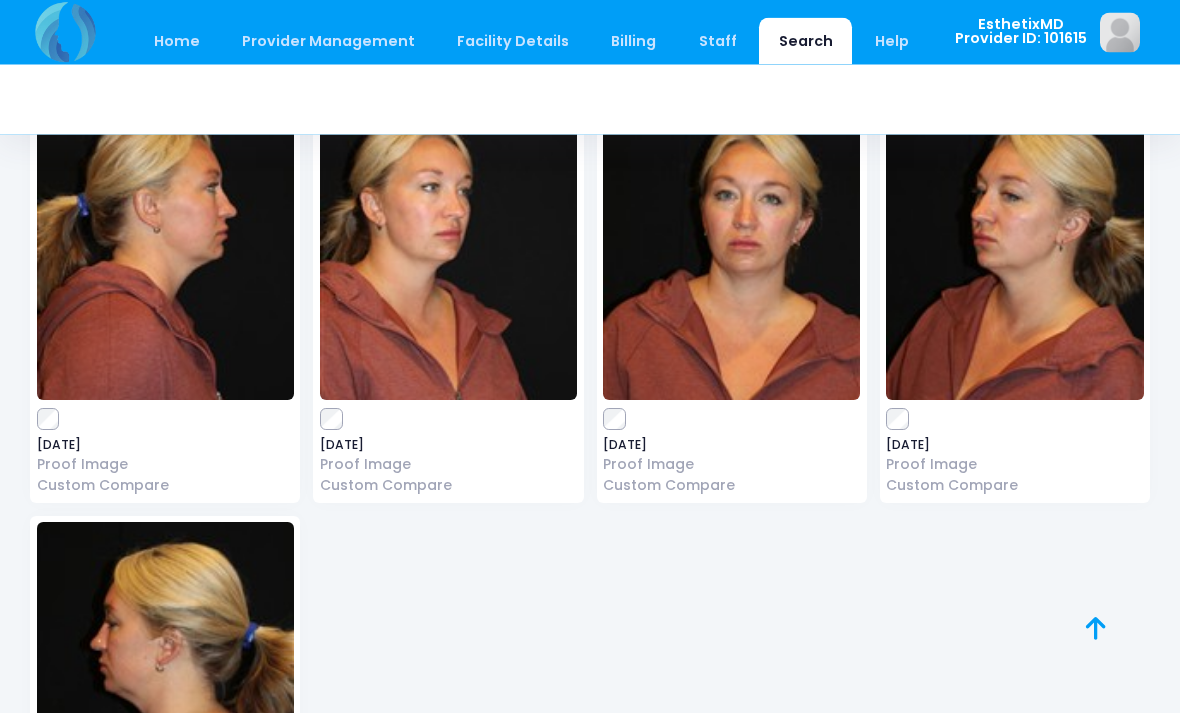 scroll, scrollTop: 174, scrollLeft: 0, axis: vertical 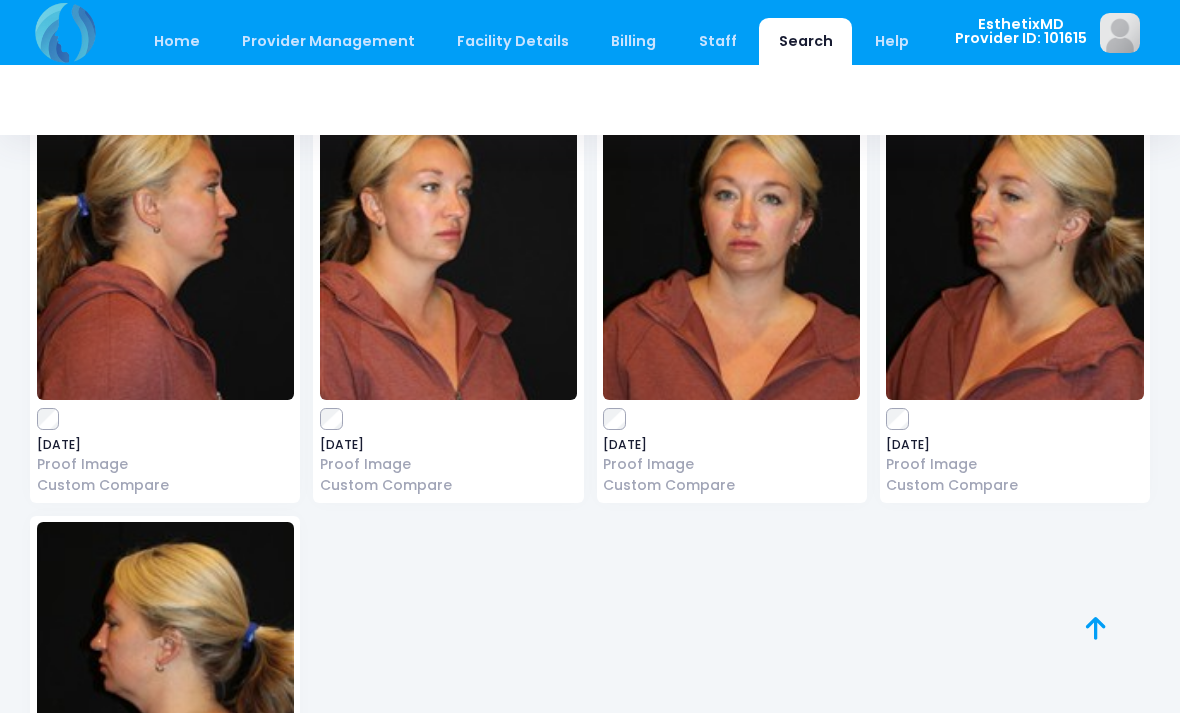 click at bounding box center [165, 672] 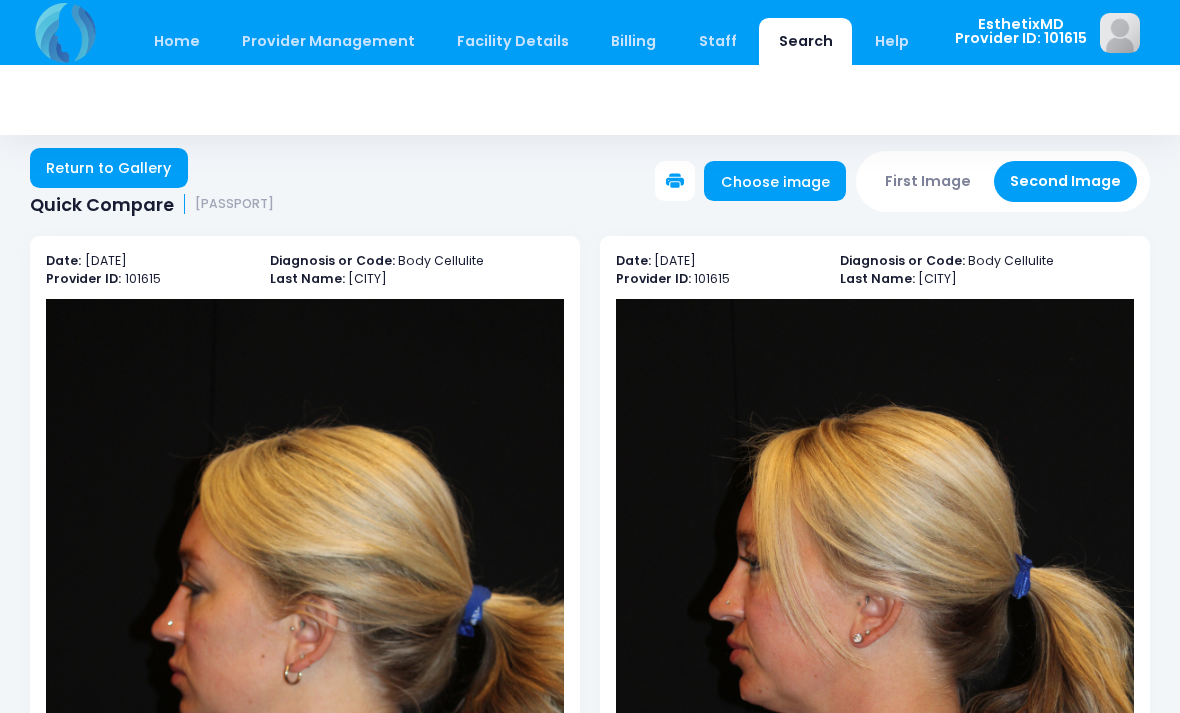 scroll, scrollTop: 0, scrollLeft: 0, axis: both 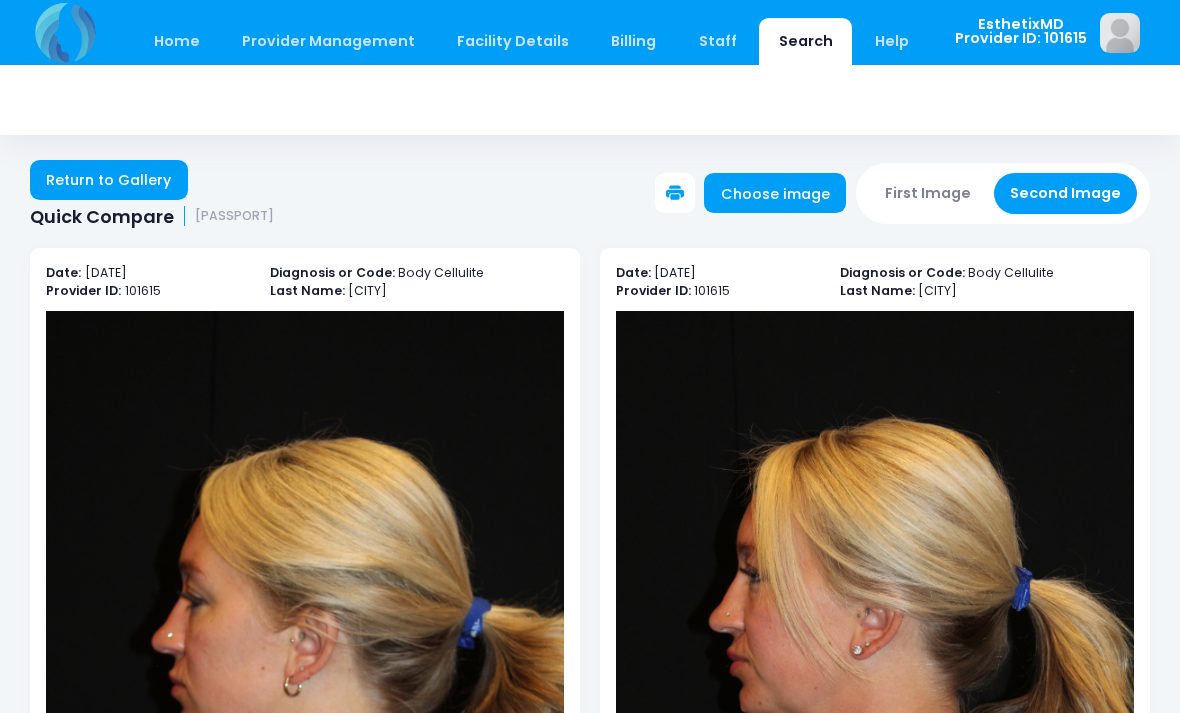 click on "Return to Gallery" at bounding box center (109, 180) 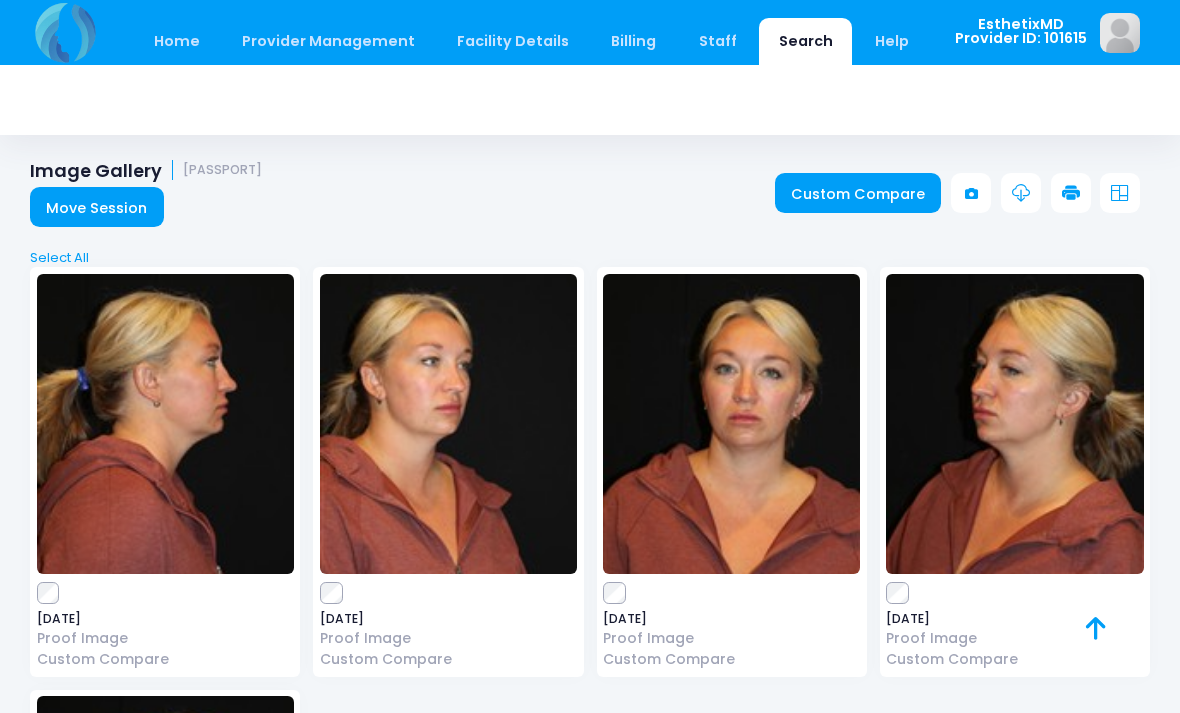 scroll, scrollTop: 0, scrollLeft: 0, axis: both 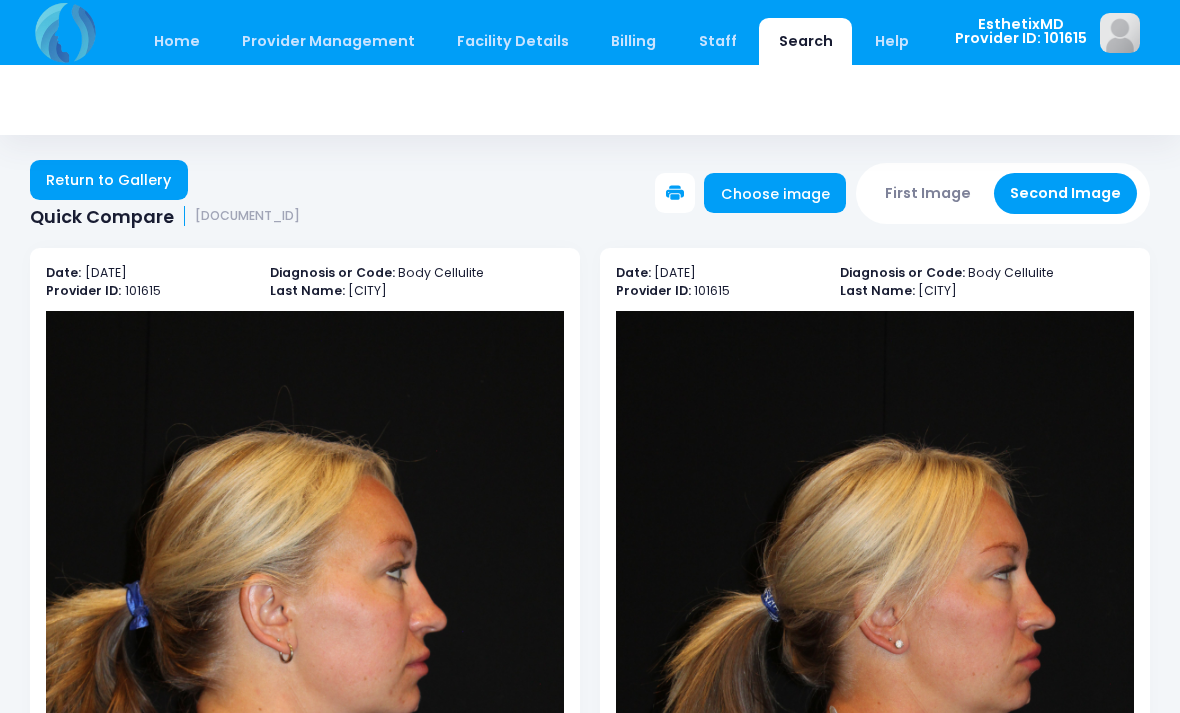 click on "Return to Gallery" at bounding box center [109, 180] 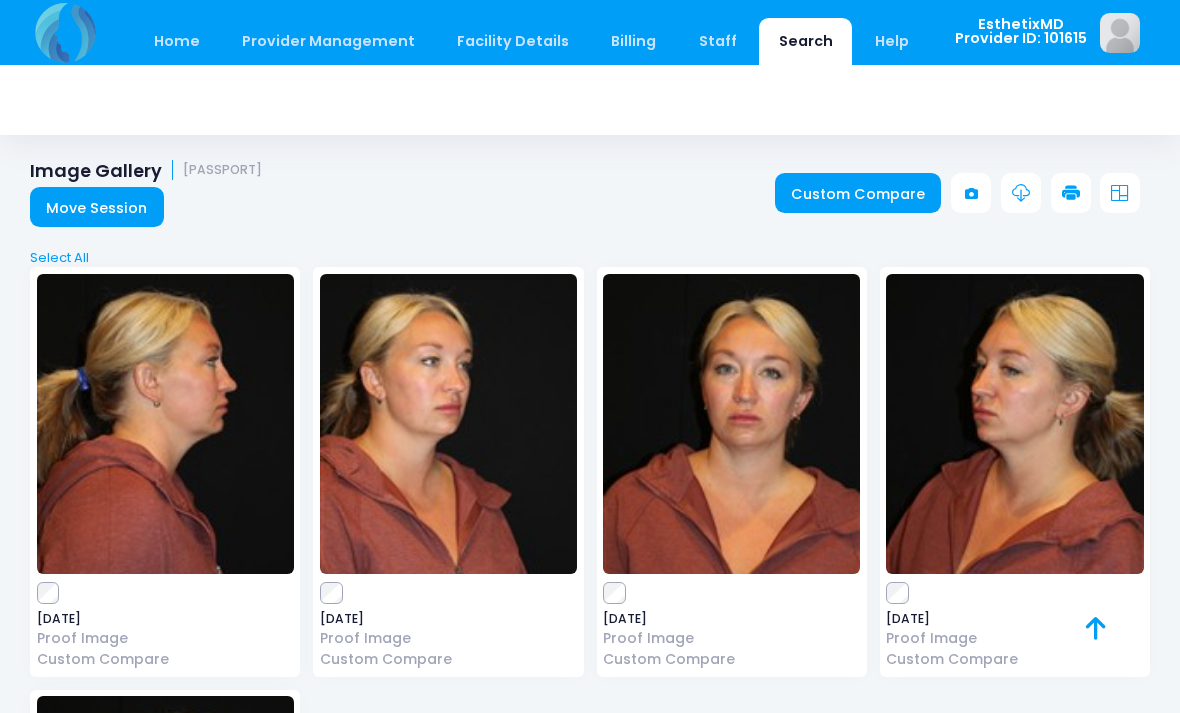 scroll, scrollTop: 0, scrollLeft: 0, axis: both 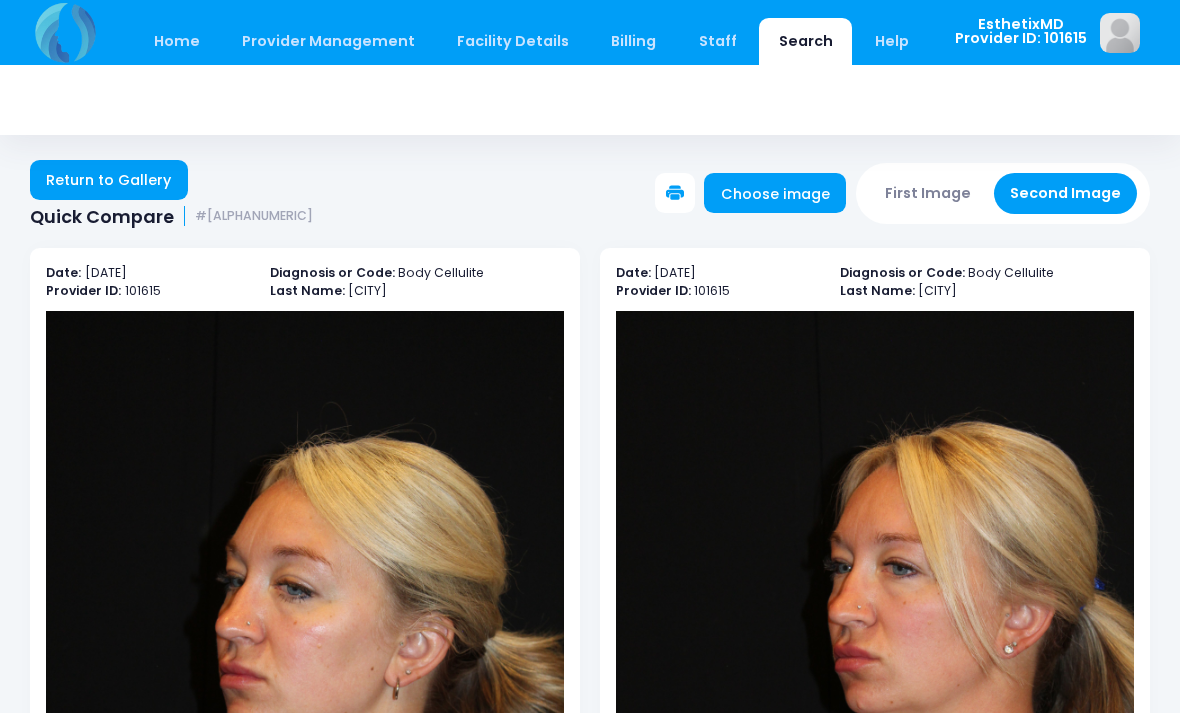 click on "Return to Gallery" at bounding box center (109, 180) 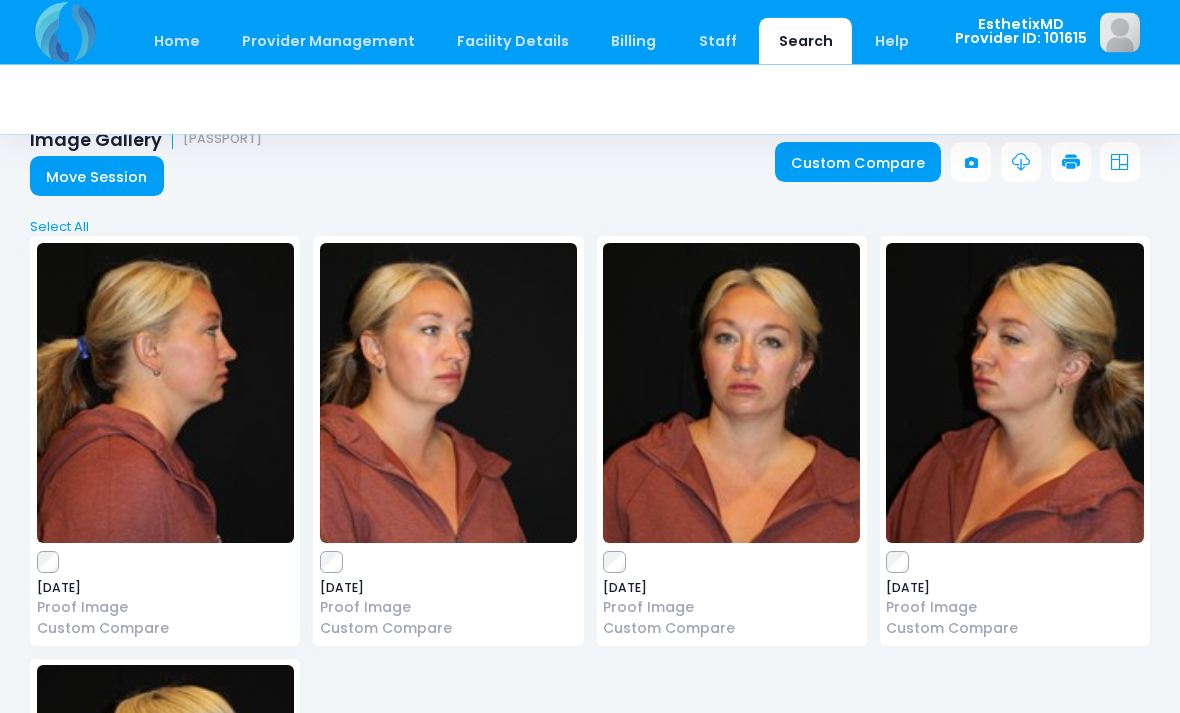 scroll, scrollTop: 46, scrollLeft: 0, axis: vertical 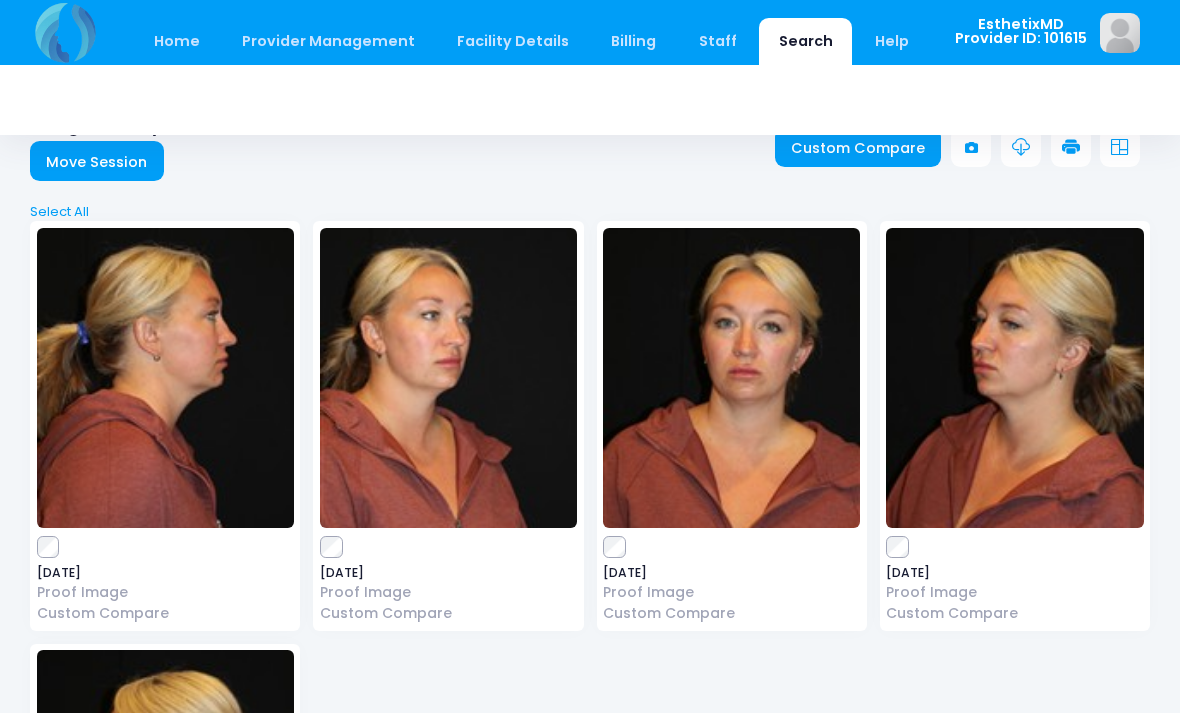 click at bounding box center [165, 378] 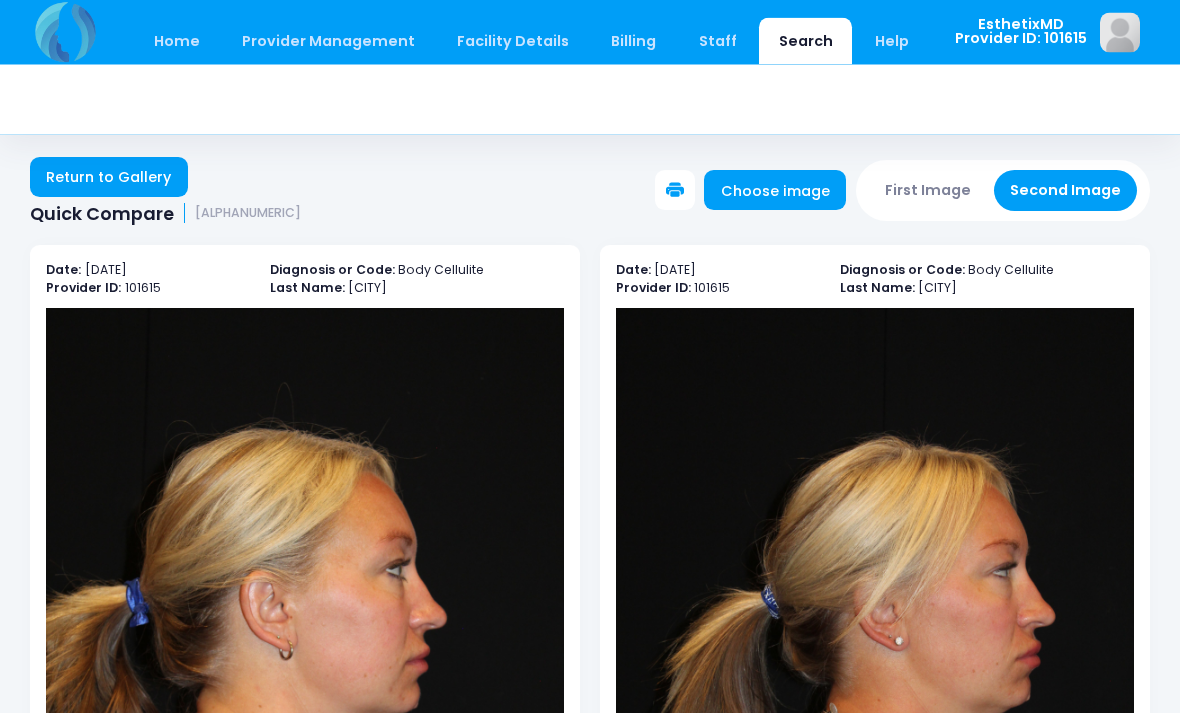 scroll, scrollTop: 0, scrollLeft: 0, axis: both 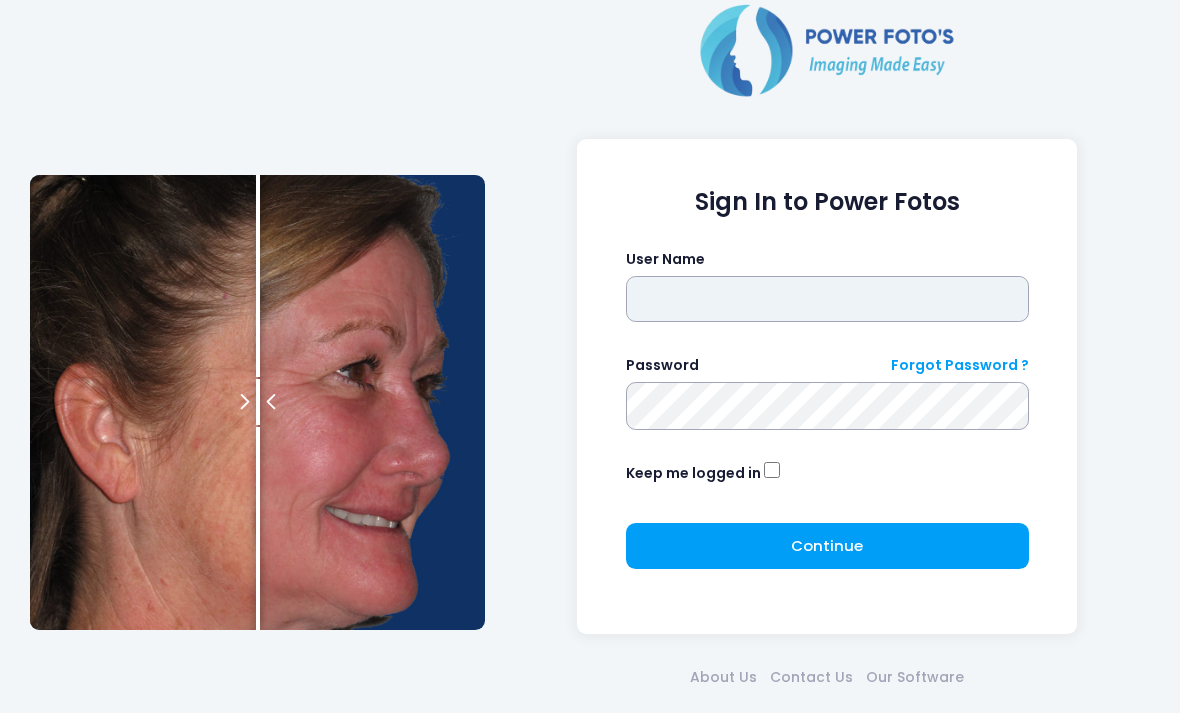 click at bounding box center (827, 299) 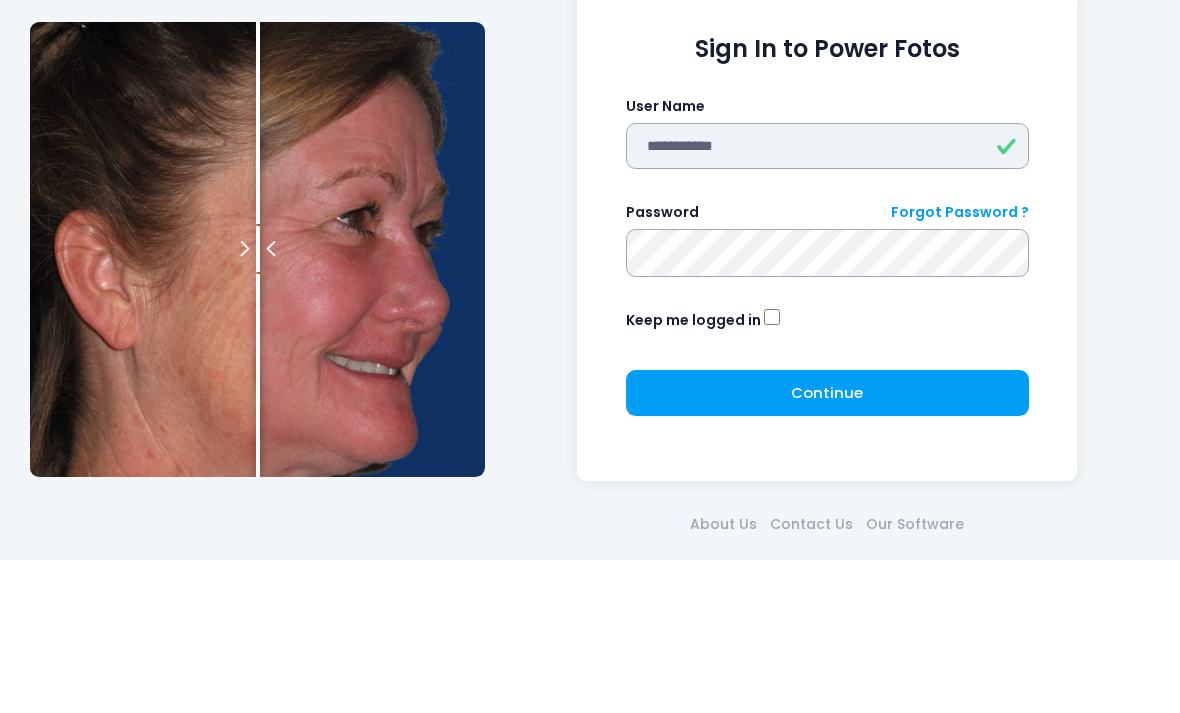 type on "**********" 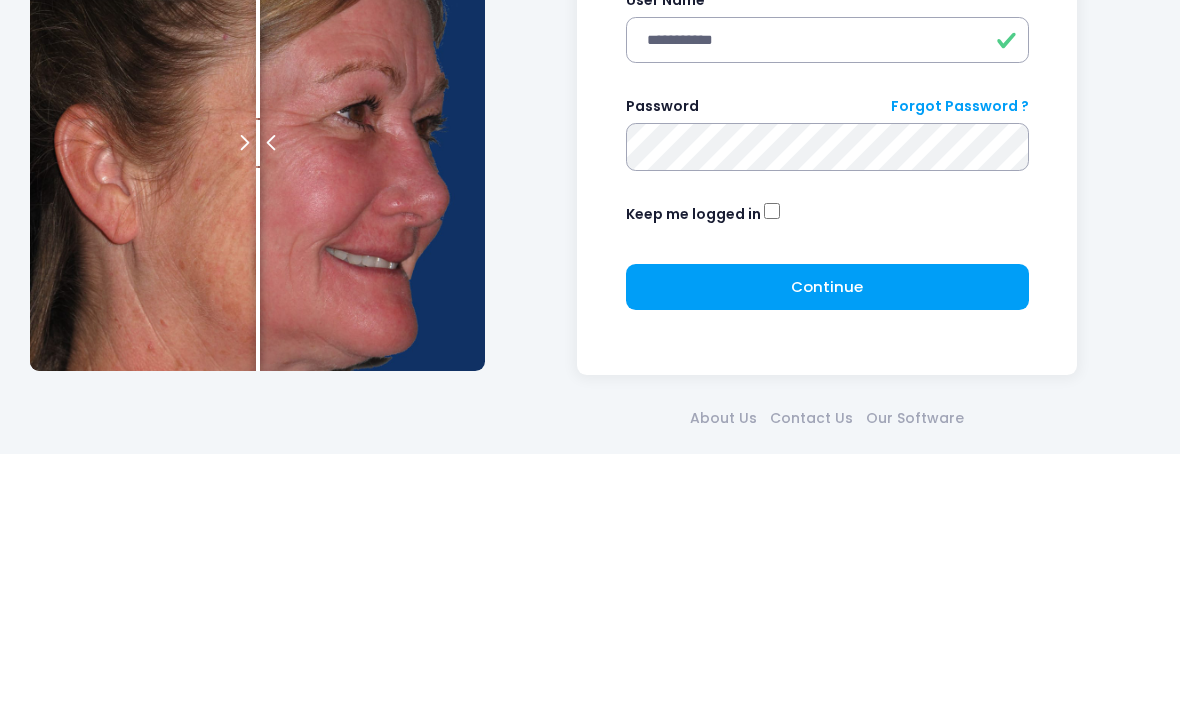 click on "Continue
Please wait..." at bounding box center (827, 546) 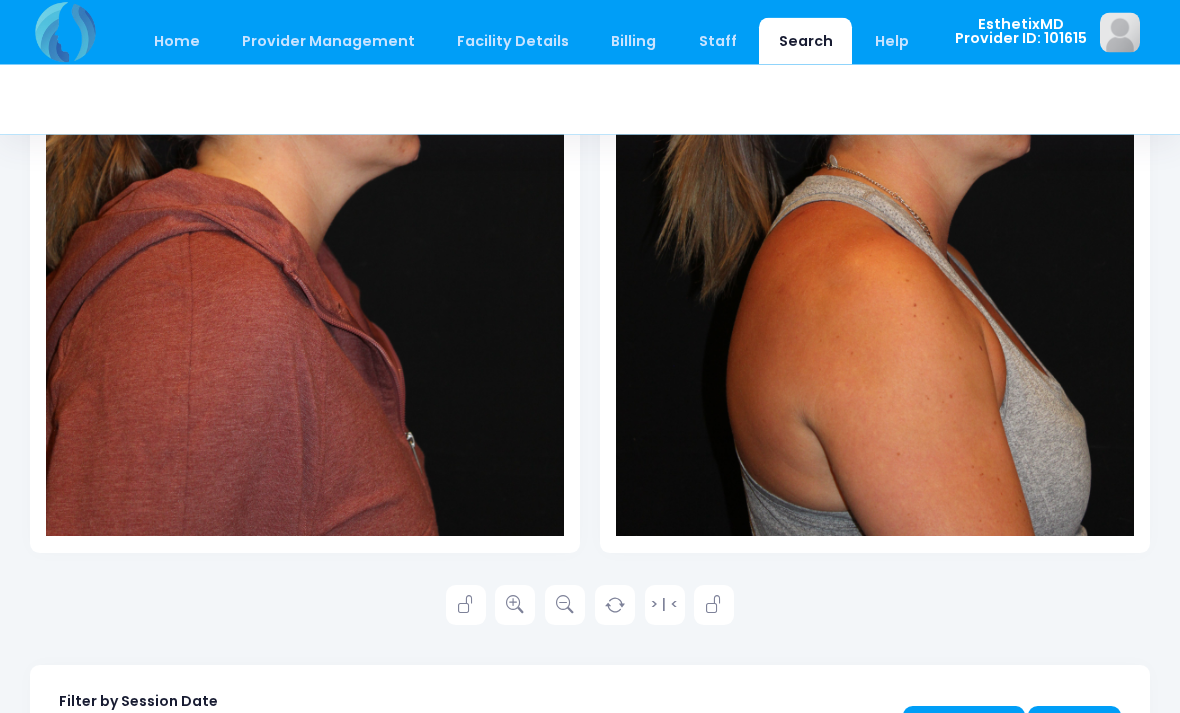 scroll, scrollTop: 549, scrollLeft: 0, axis: vertical 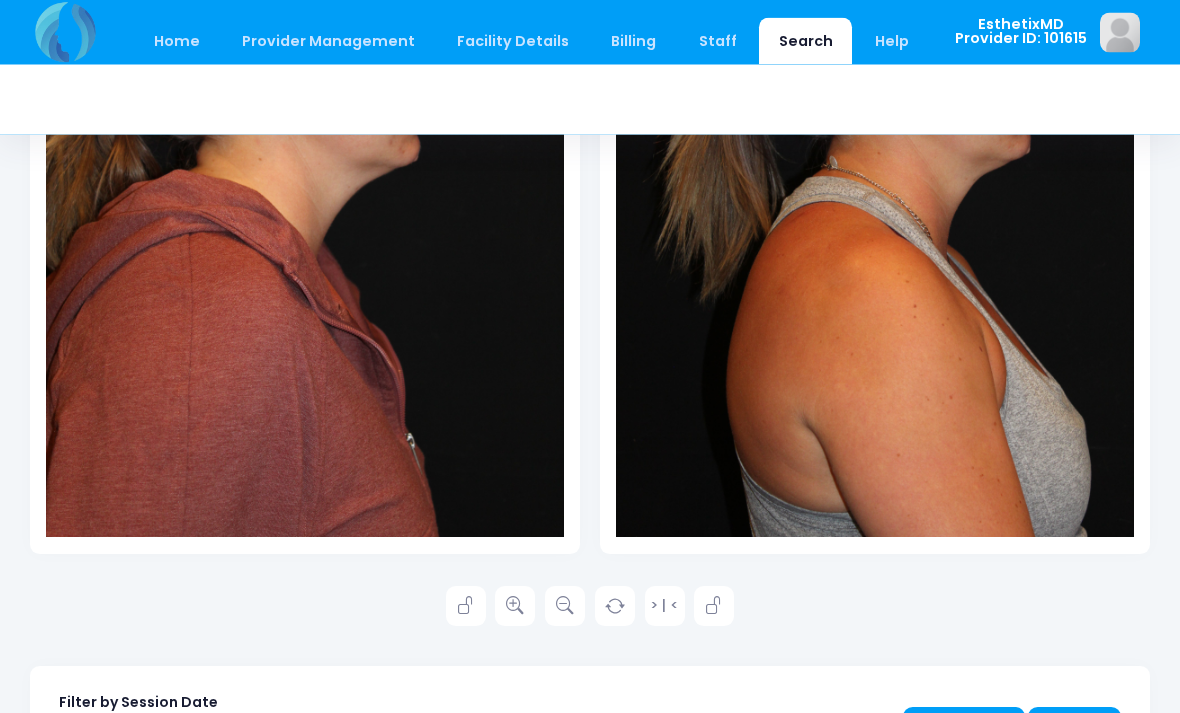 click at bounding box center [515, 607] 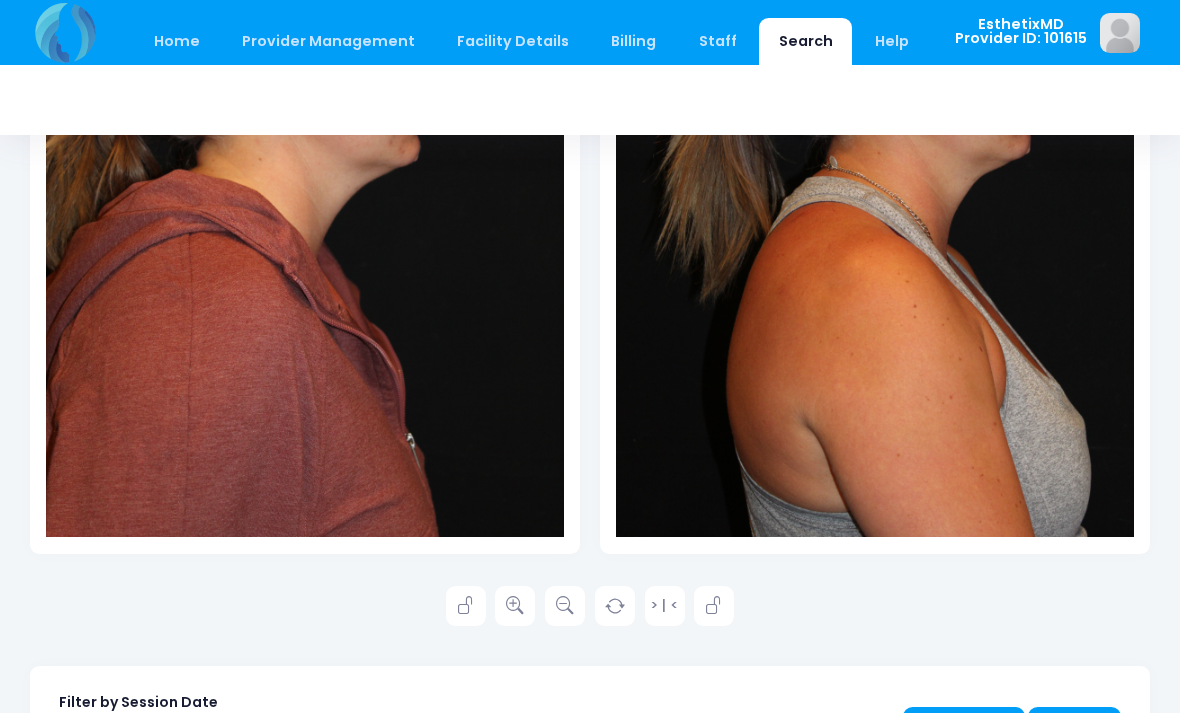 click at bounding box center [515, 606] 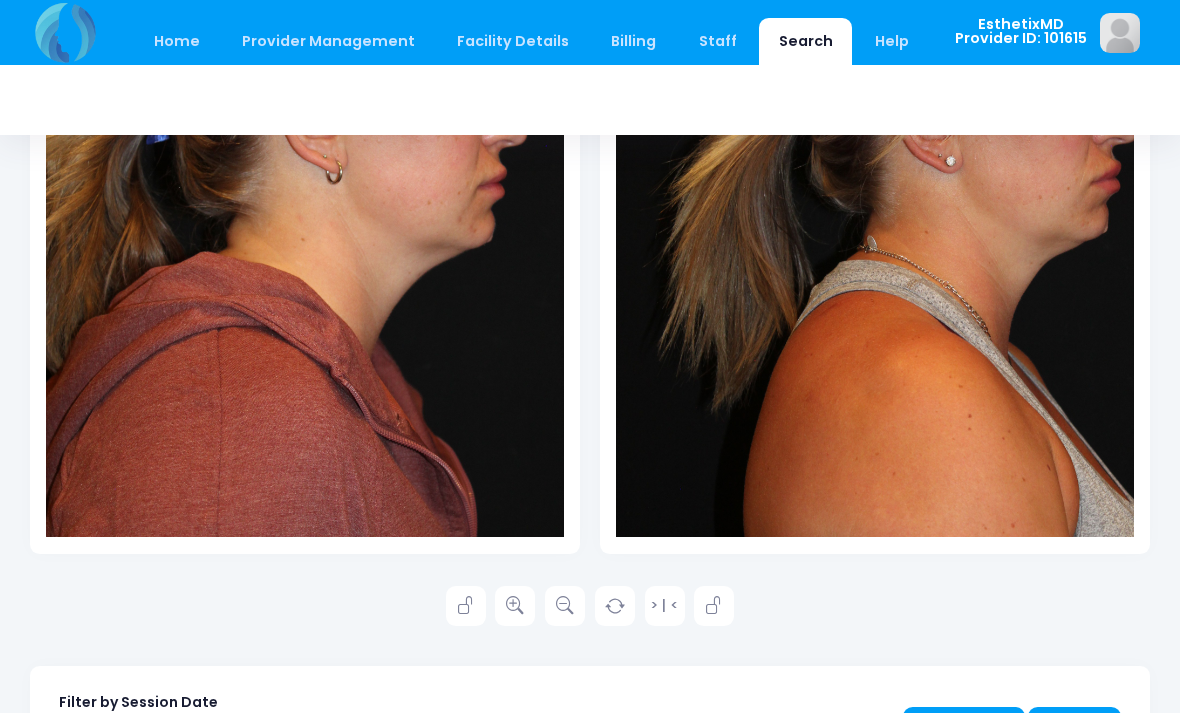 click at bounding box center [515, 606] 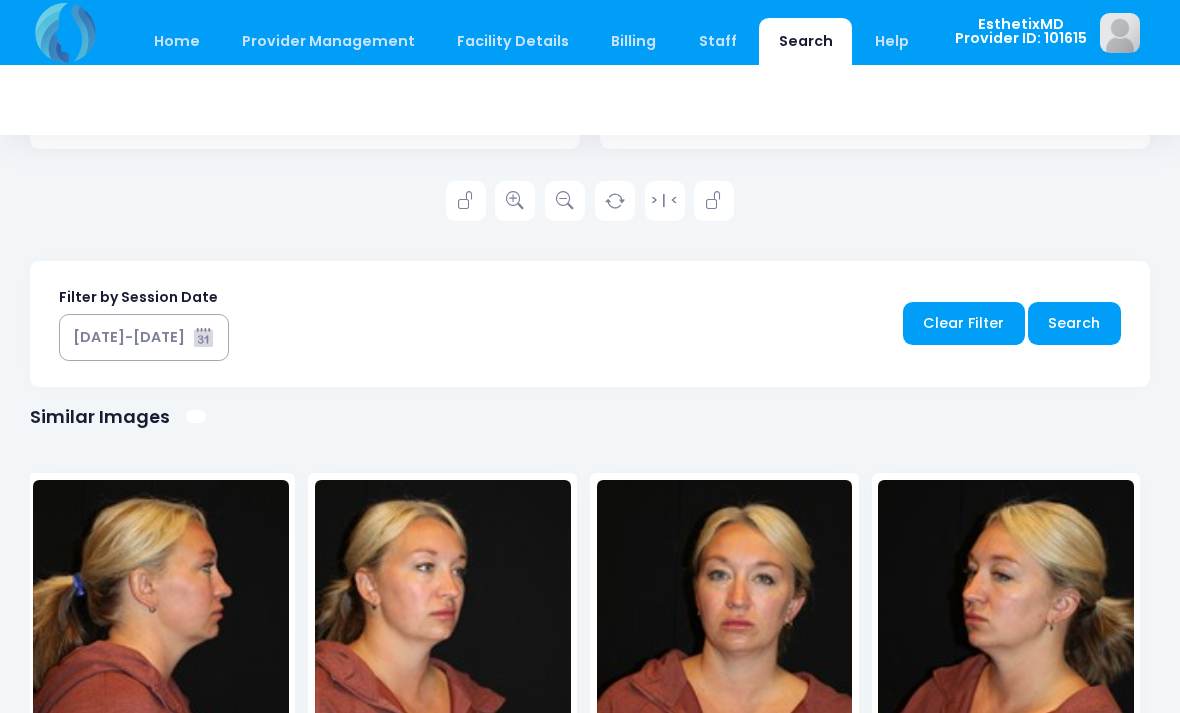 scroll, scrollTop: 1034, scrollLeft: 0, axis: vertical 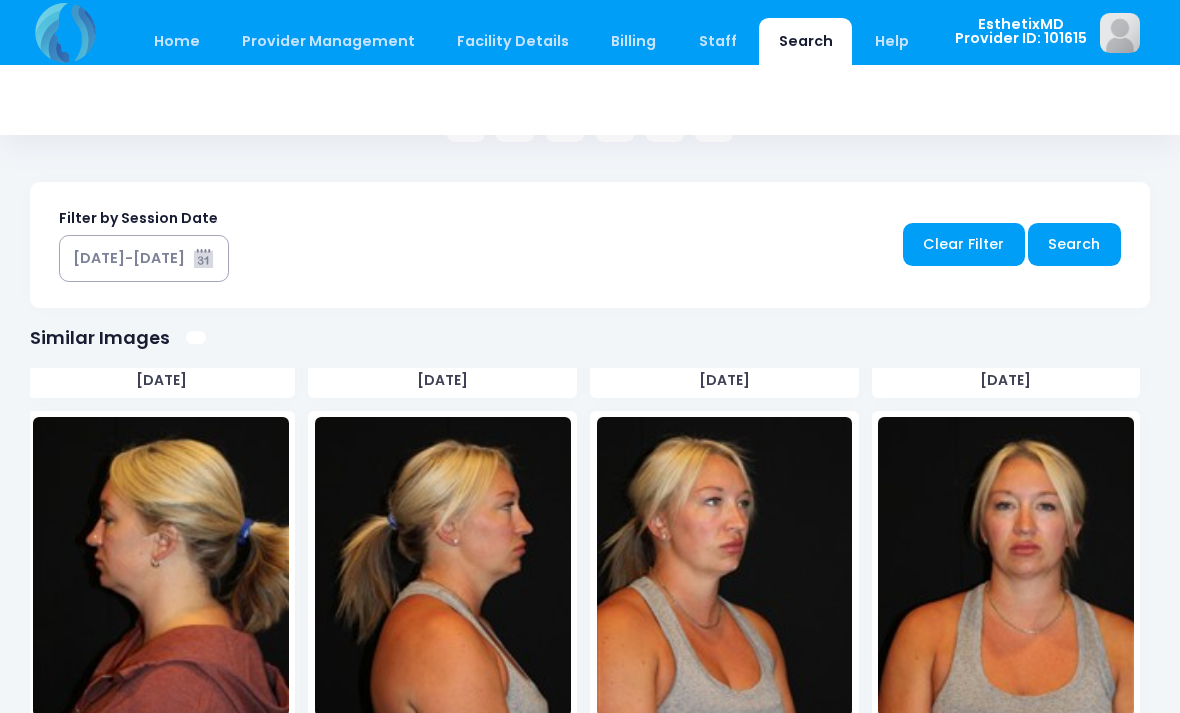 click on "[DATE]" at bounding box center [724, 583] 